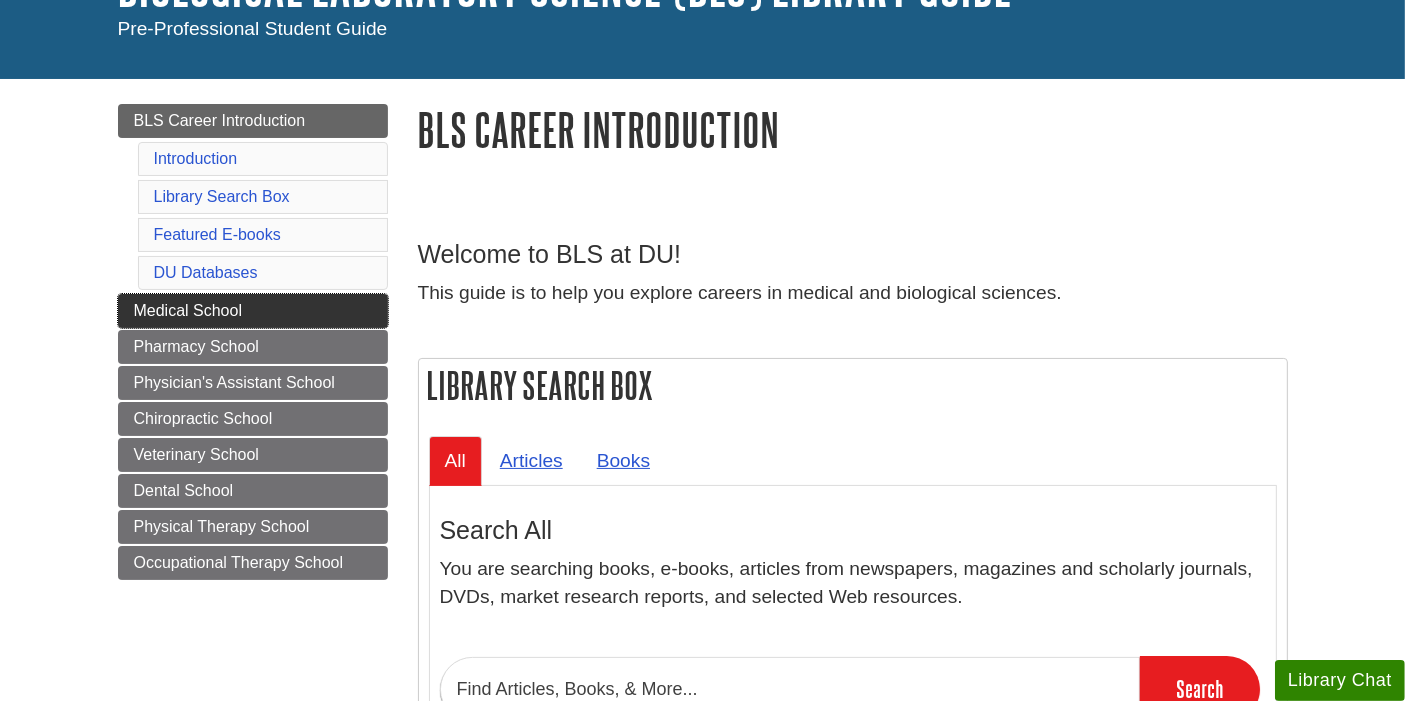 scroll, scrollTop: 175, scrollLeft: 0, axis: vertical 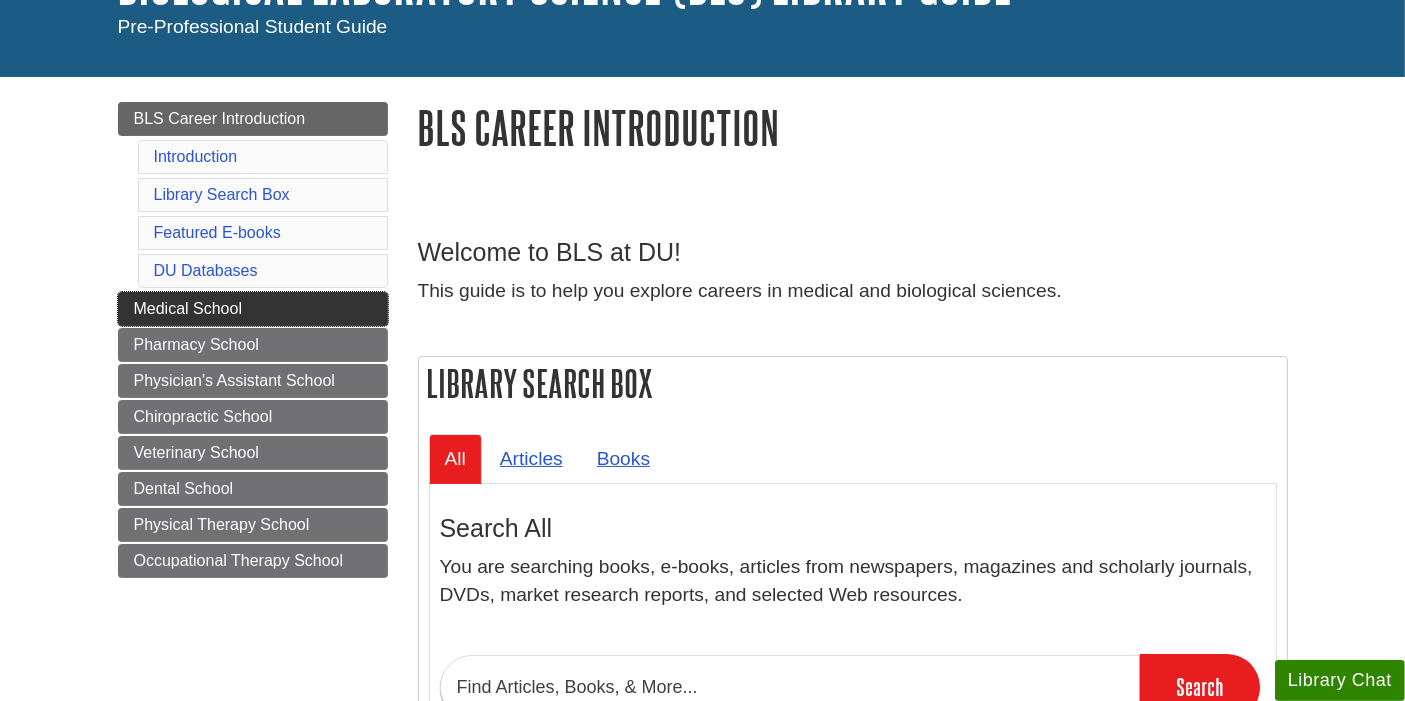 click on "Medical School" at bounding box center [253, 309] 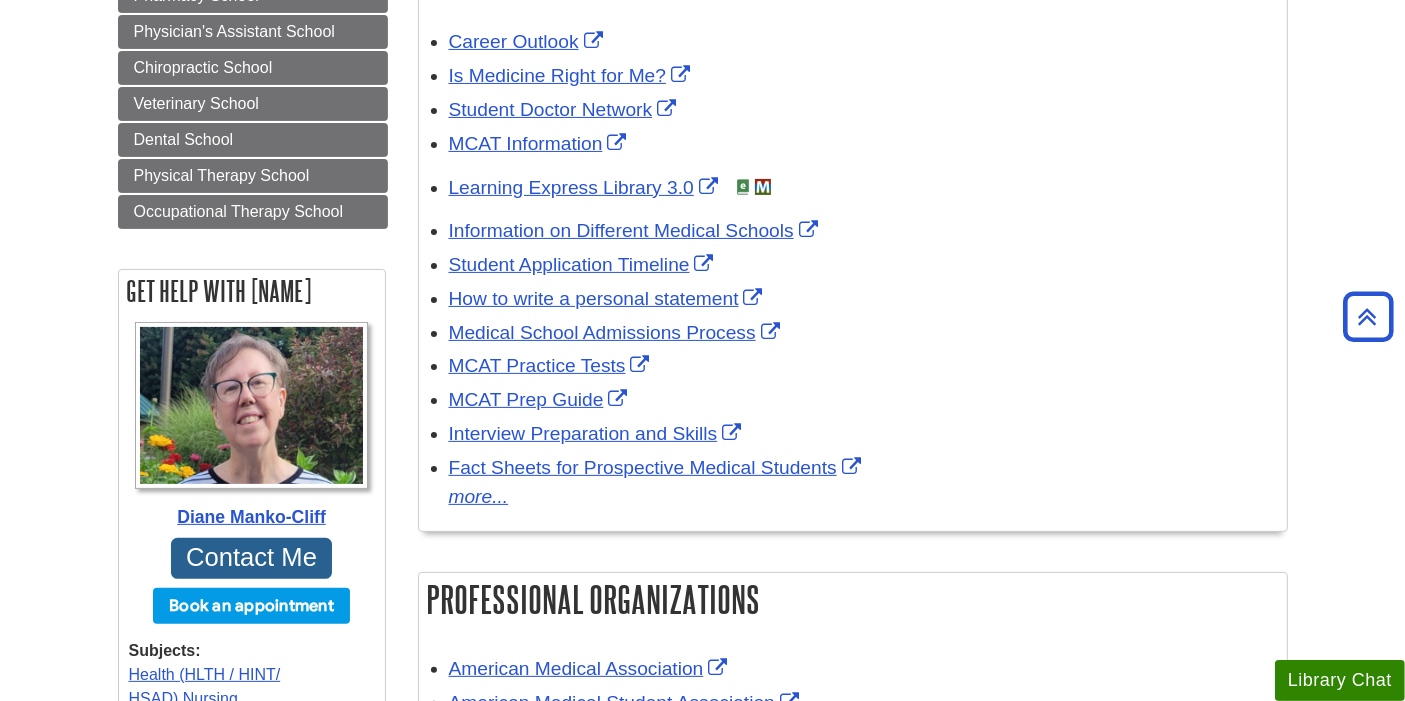 scroll, scrollTop: 286, scrollLeft: 0, axis: vertical 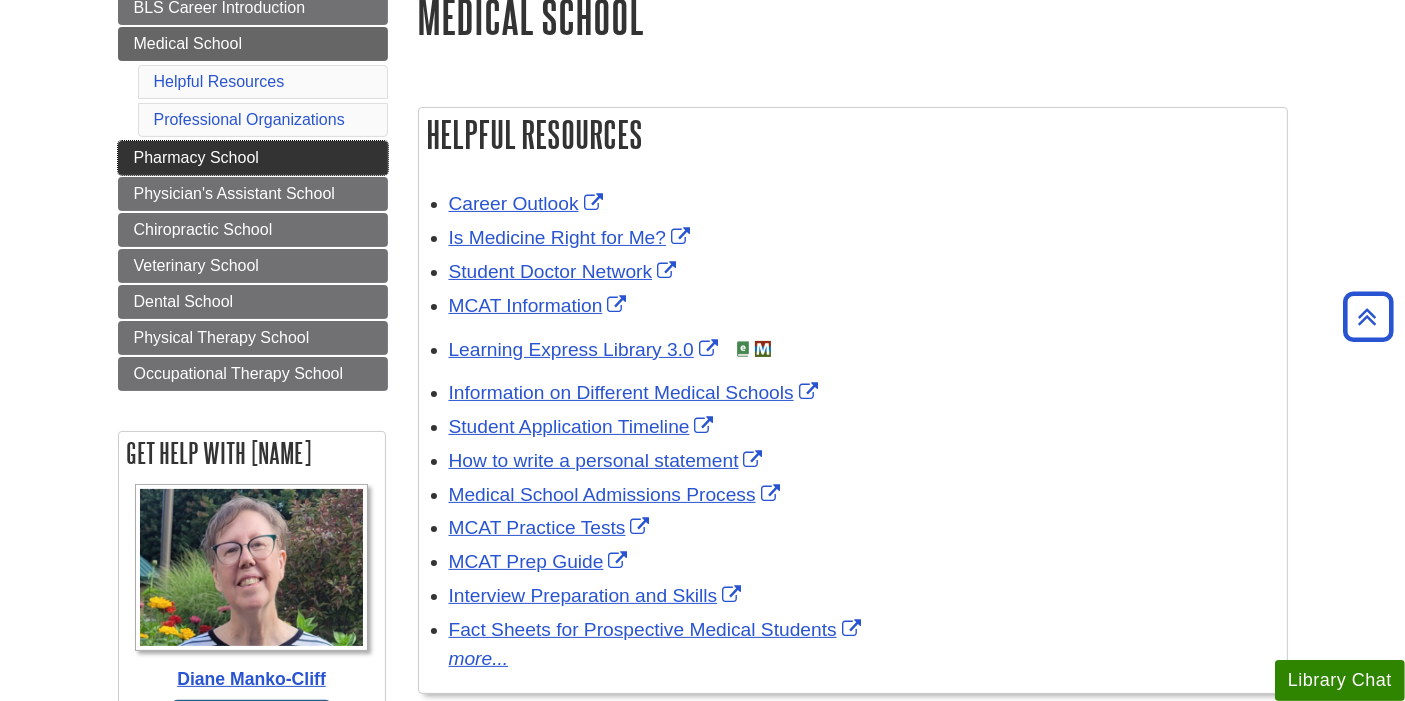 click on "Pharmacy School" at bounding box center (253, 158) 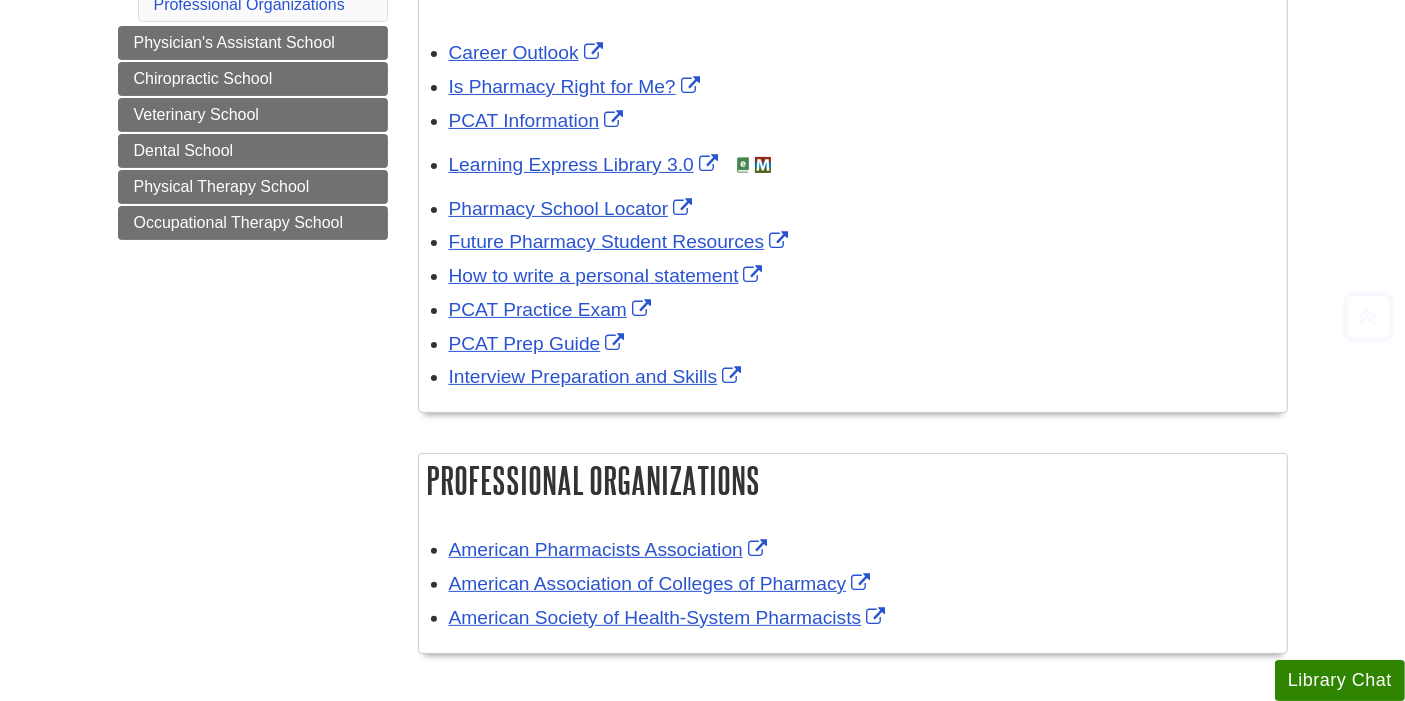 scroll, scrollTop: 440, scrollLeft: 0, axis: vertical 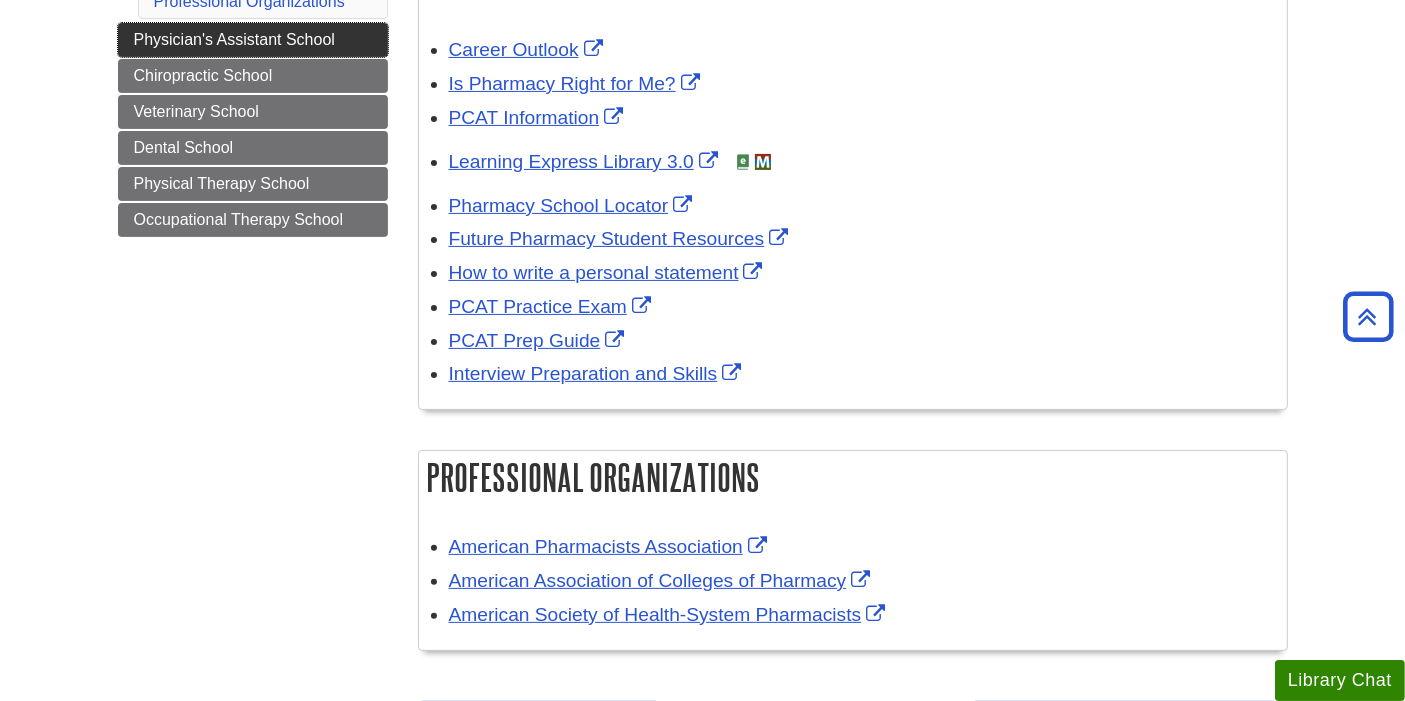 click on "Physician's Assistant School" at bounding box center (234, 39) 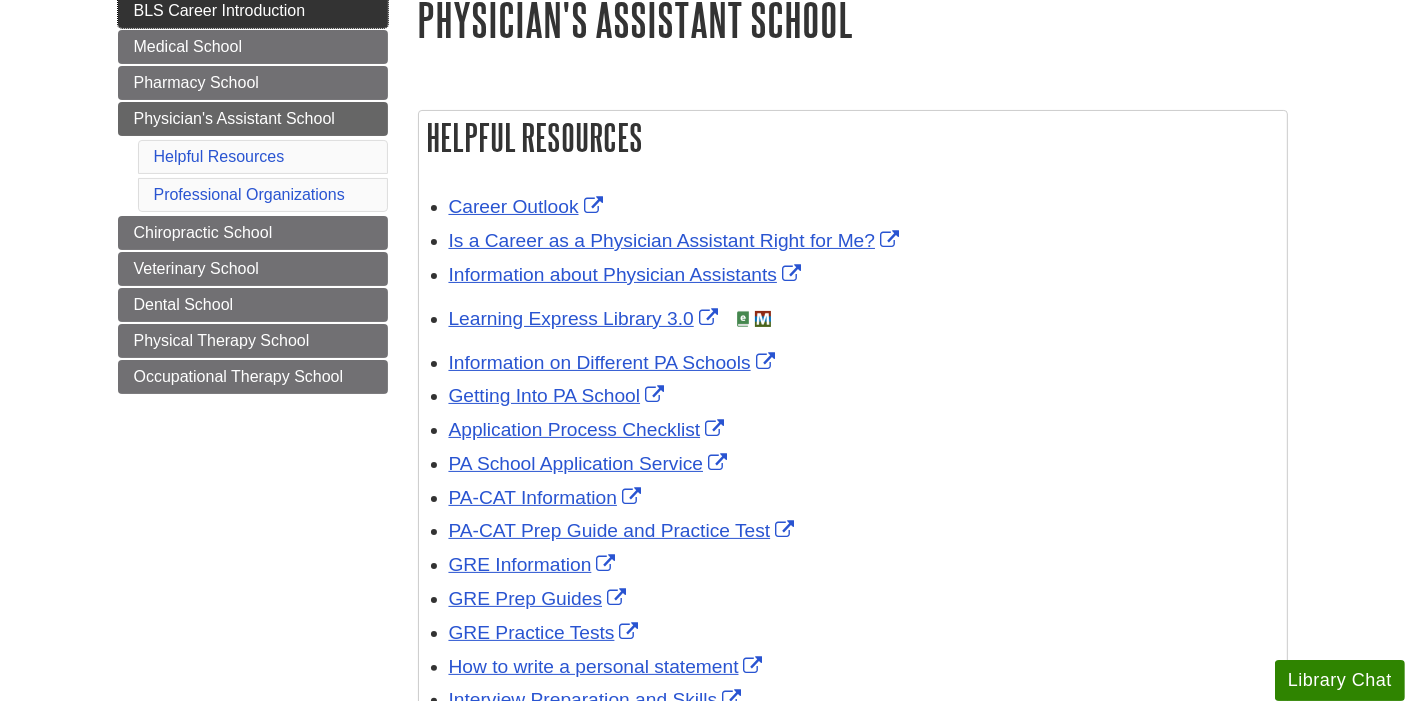scroll, scrollTop: 314, scrollLeft: 0, axis: vertical 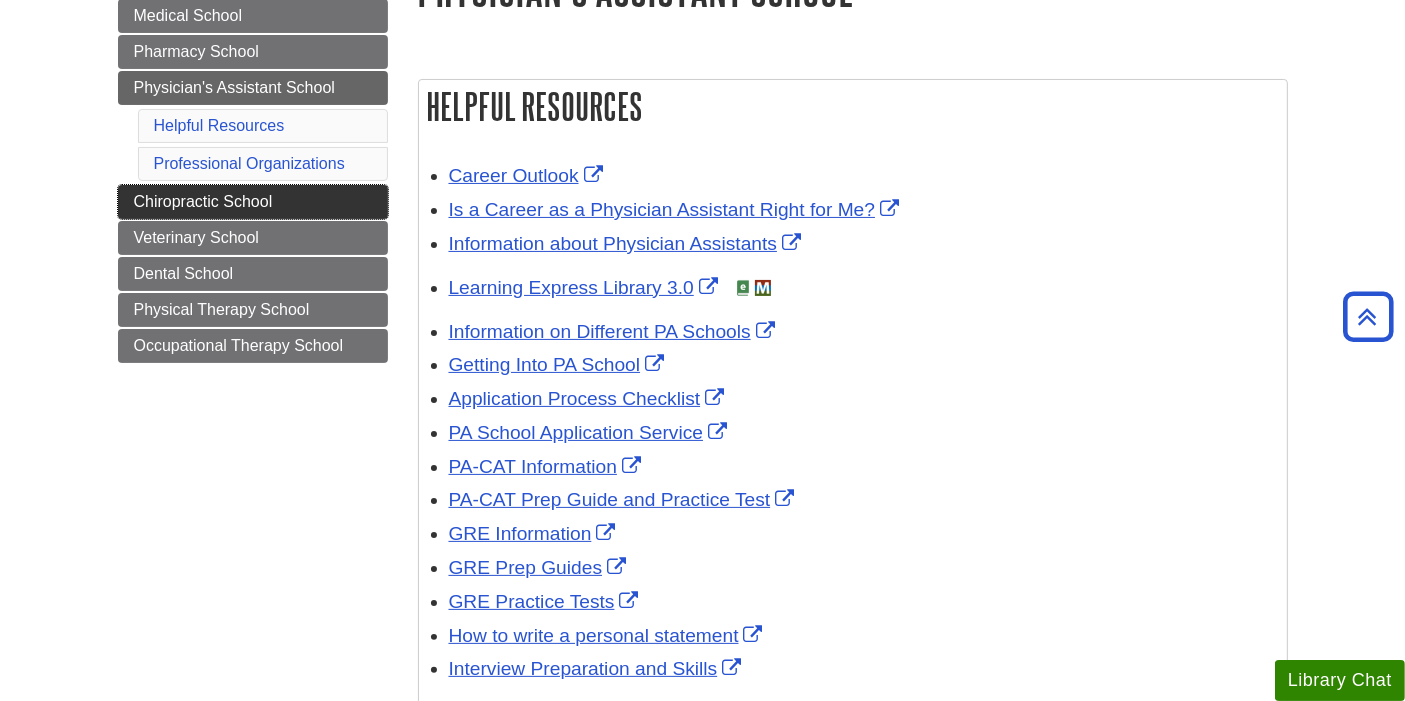 click on "Chiropractic School" at bounding box center [203, 201] 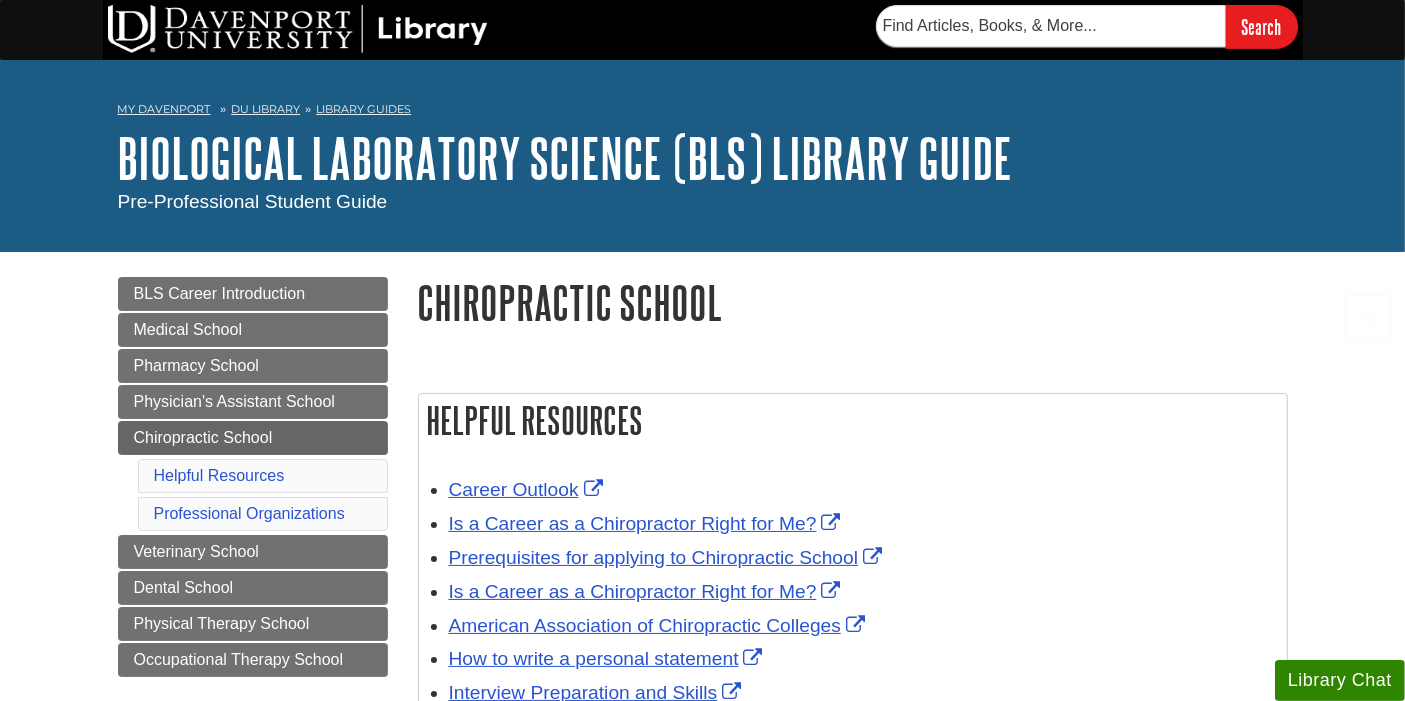 scroll, scrollTop: 939, scrollLeft: 0, axis: vertical 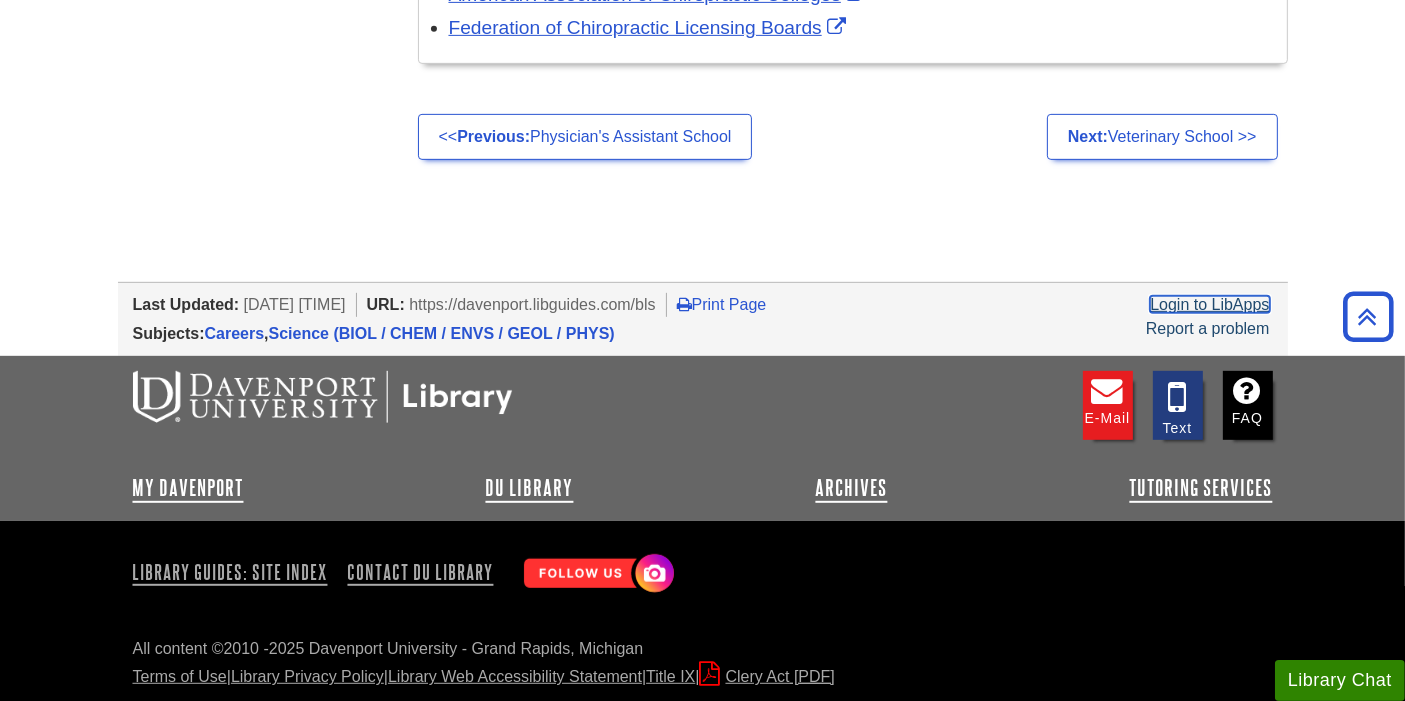 click on "Login to LibApps" at bounding box center (1209, 304) 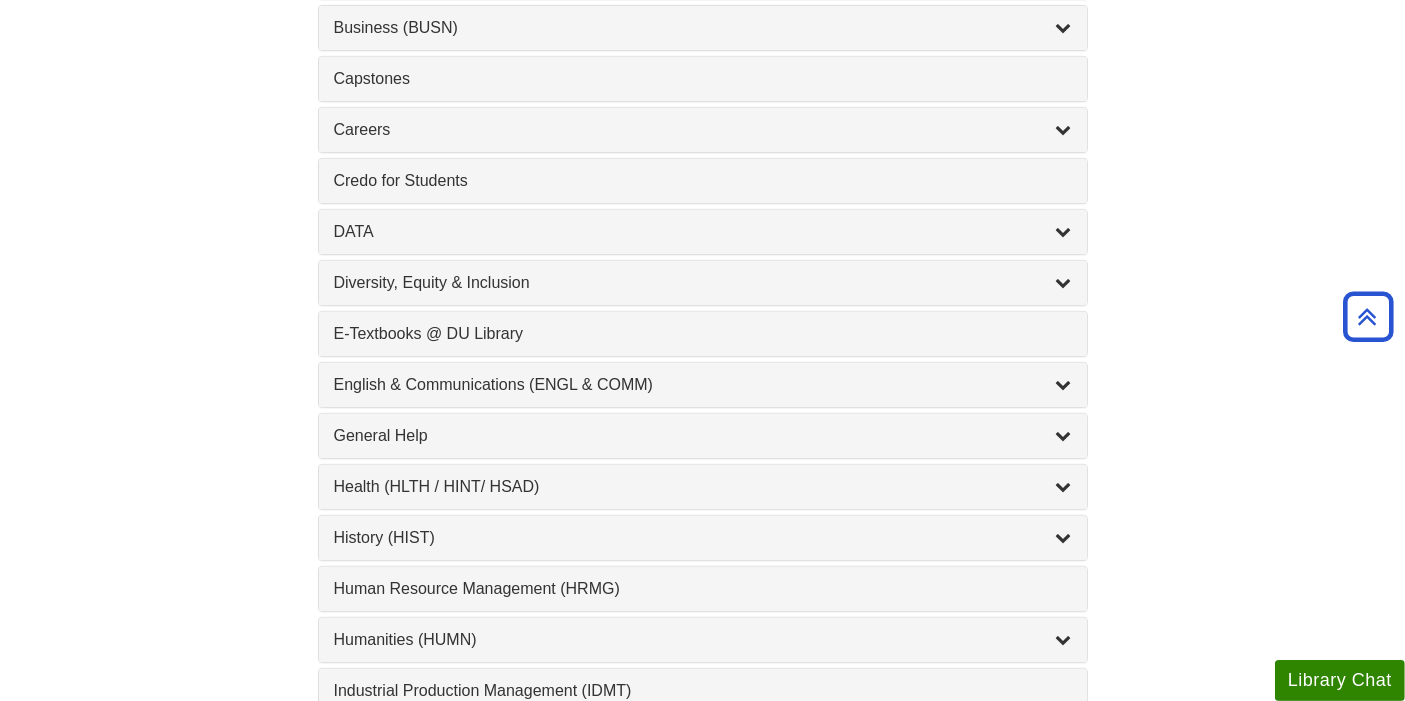 scroll, scrollTop: 931, scrollLeft: 0, axis: vertical 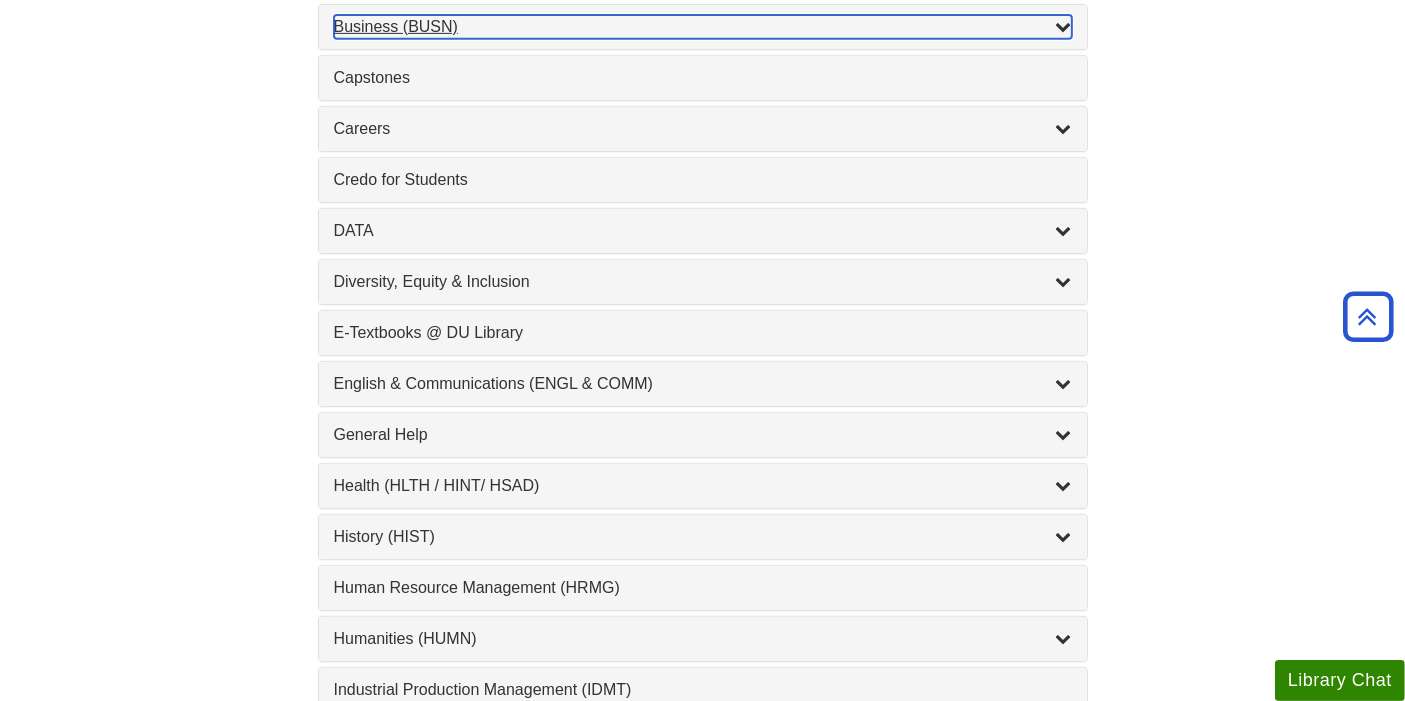 click on "Business (BUSN) , 9 guides" at bounding box center (703, 27) 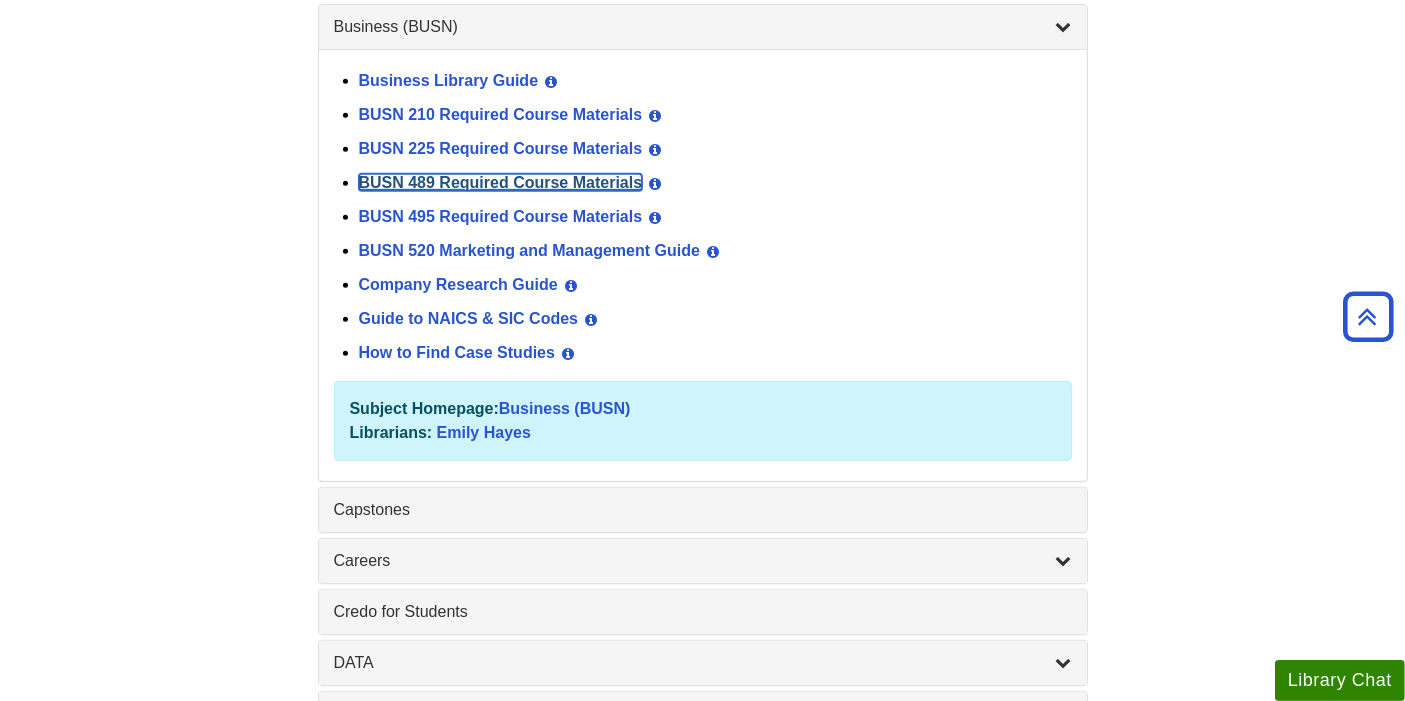 click on "BUSN 489 Required Course Materials" at bounding box center (501, 182) 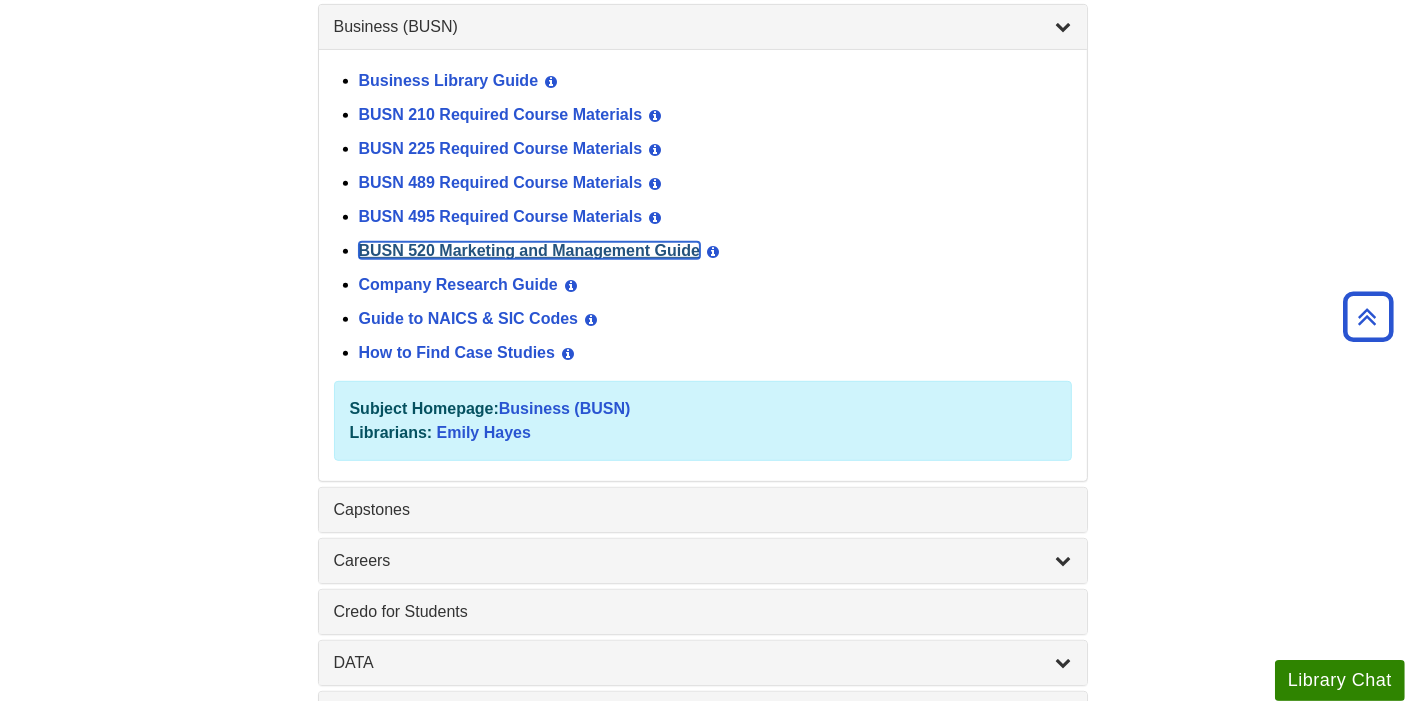 click on "BUSN 520 Marketing and Management Guide" at bounding box center [529, 250] 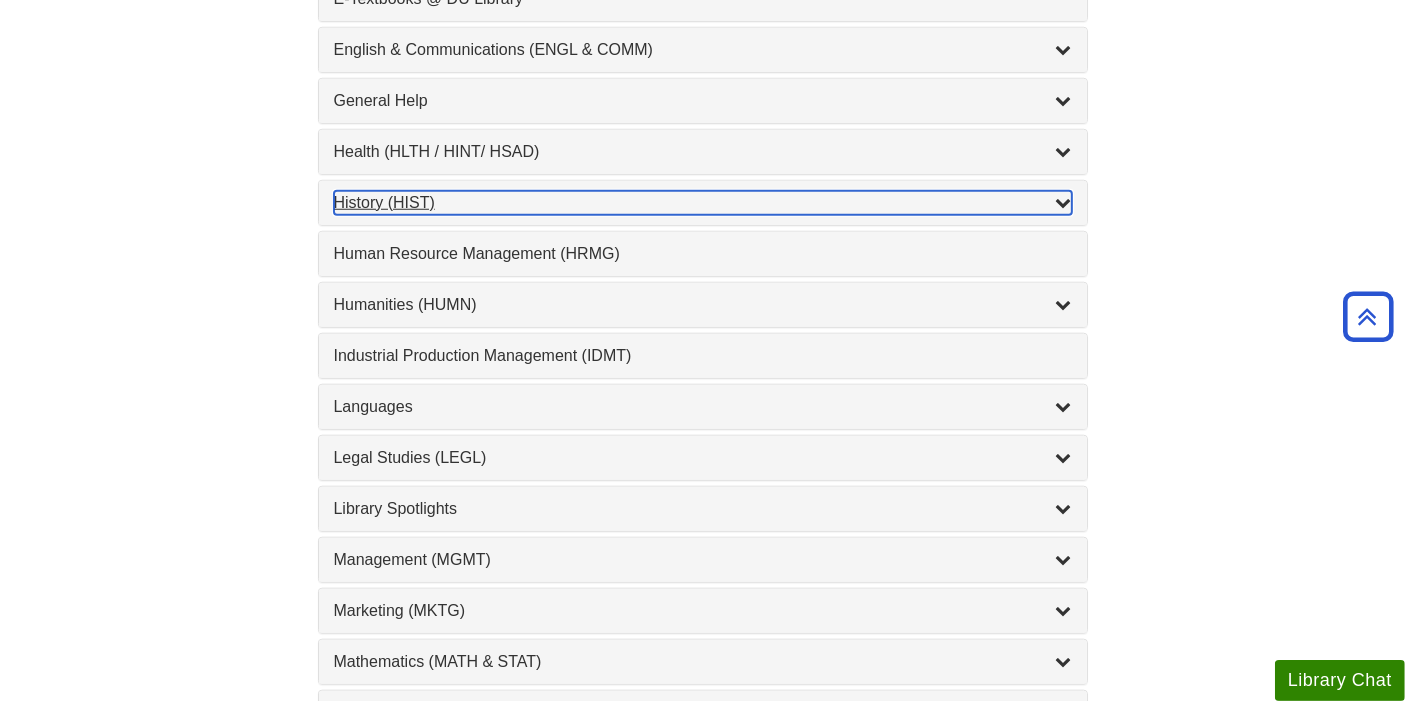 click on "History (HIST) , 2 guides" at bounding box center [703, 203] 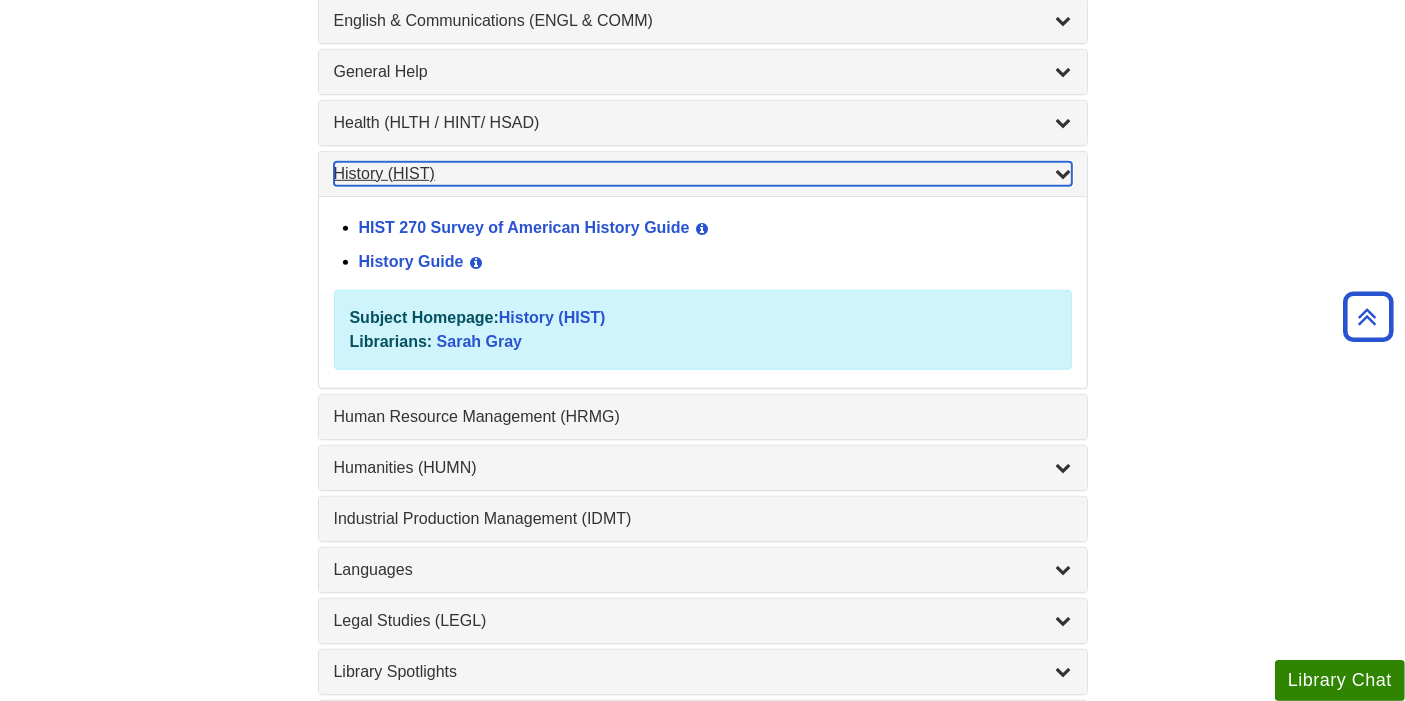 scroll, scrollTop: 1271, scrollLeft: 0, axis: vertical 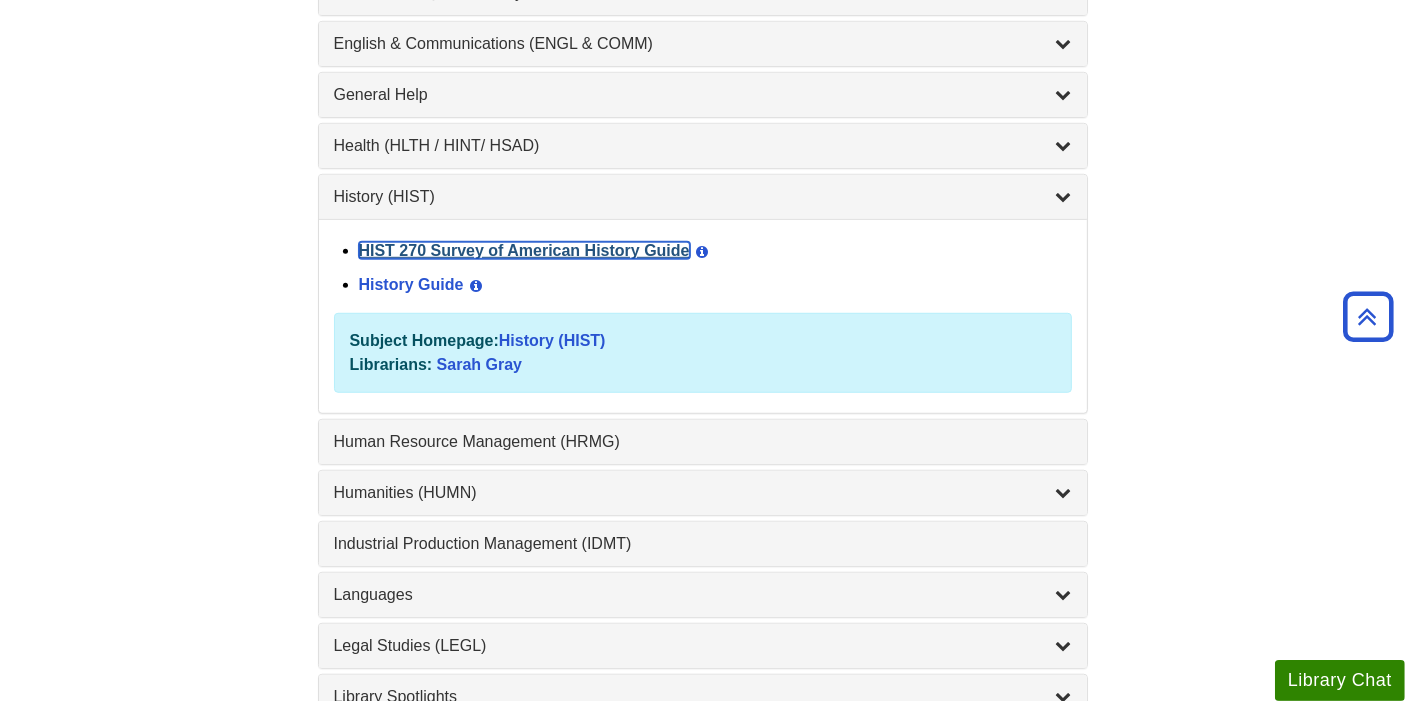 click on "HIST 270 Survey of American History Guide" at bounding box center [524, 250] 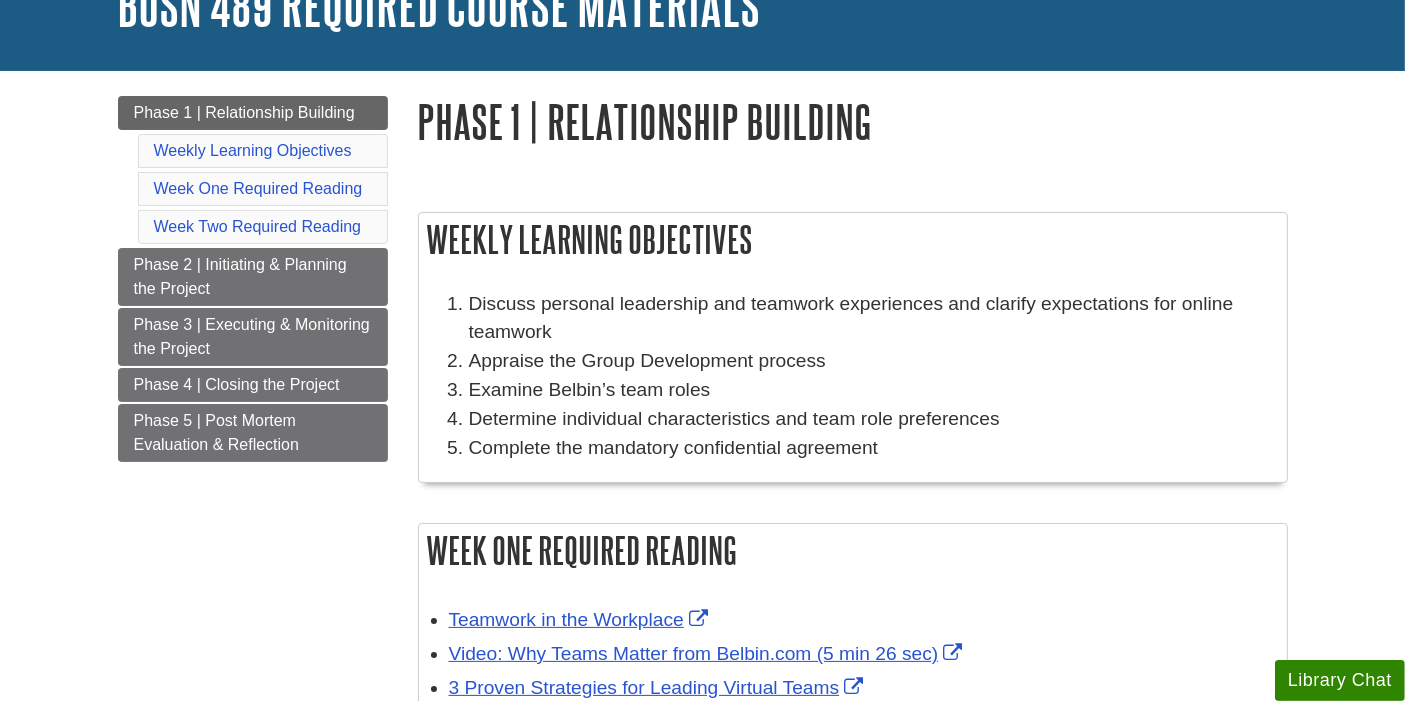 scroll, scrollTop: 0, scrollLeft: 0, axis: both 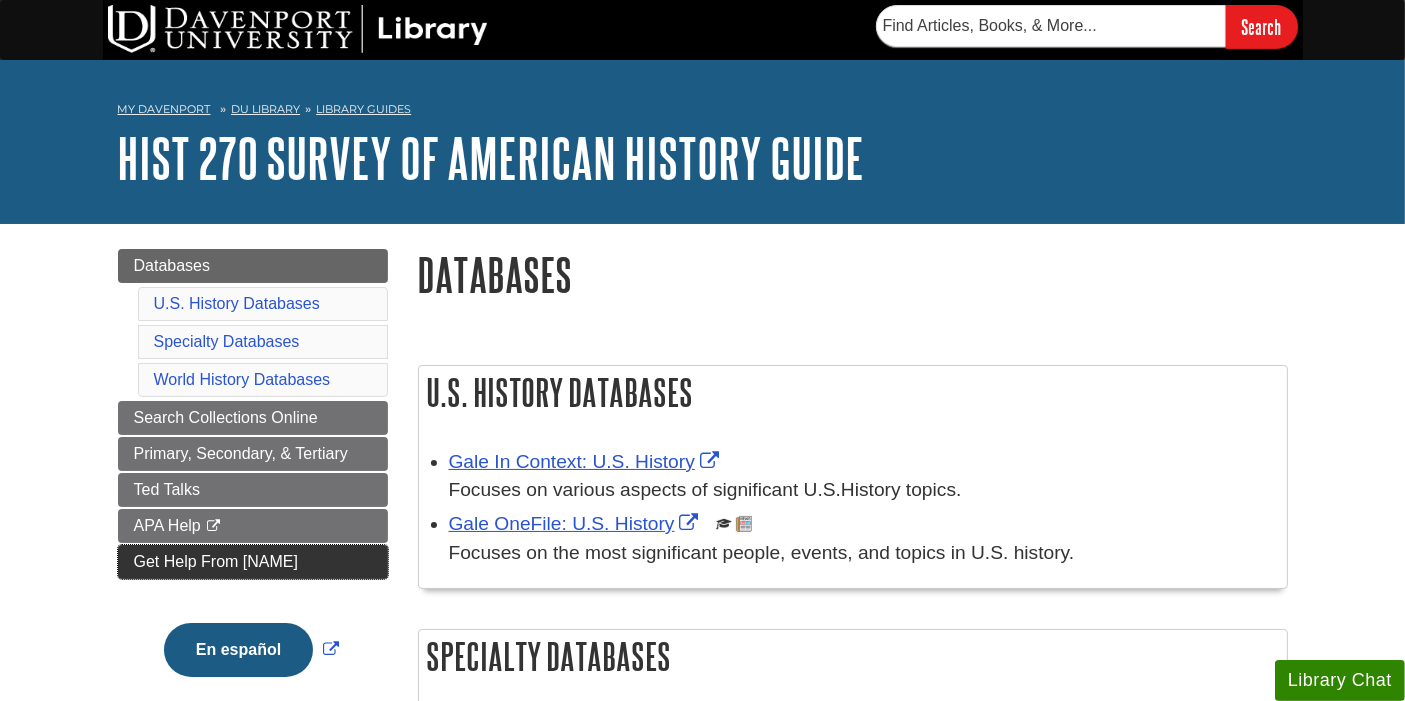 click on "Get Help From [NAME]" at bounding box center (216, 561) 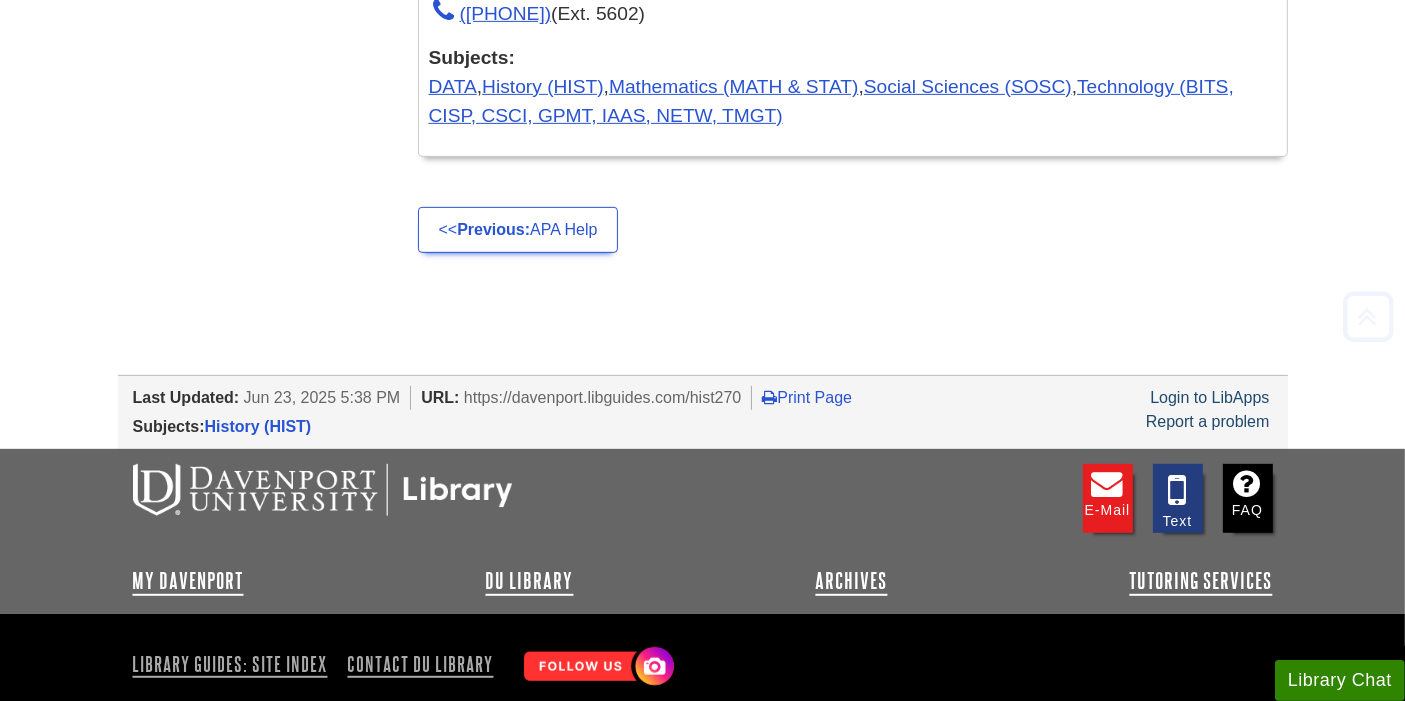 scroll, scrollTop: 971, scrollLeft: 0, axis: vertical 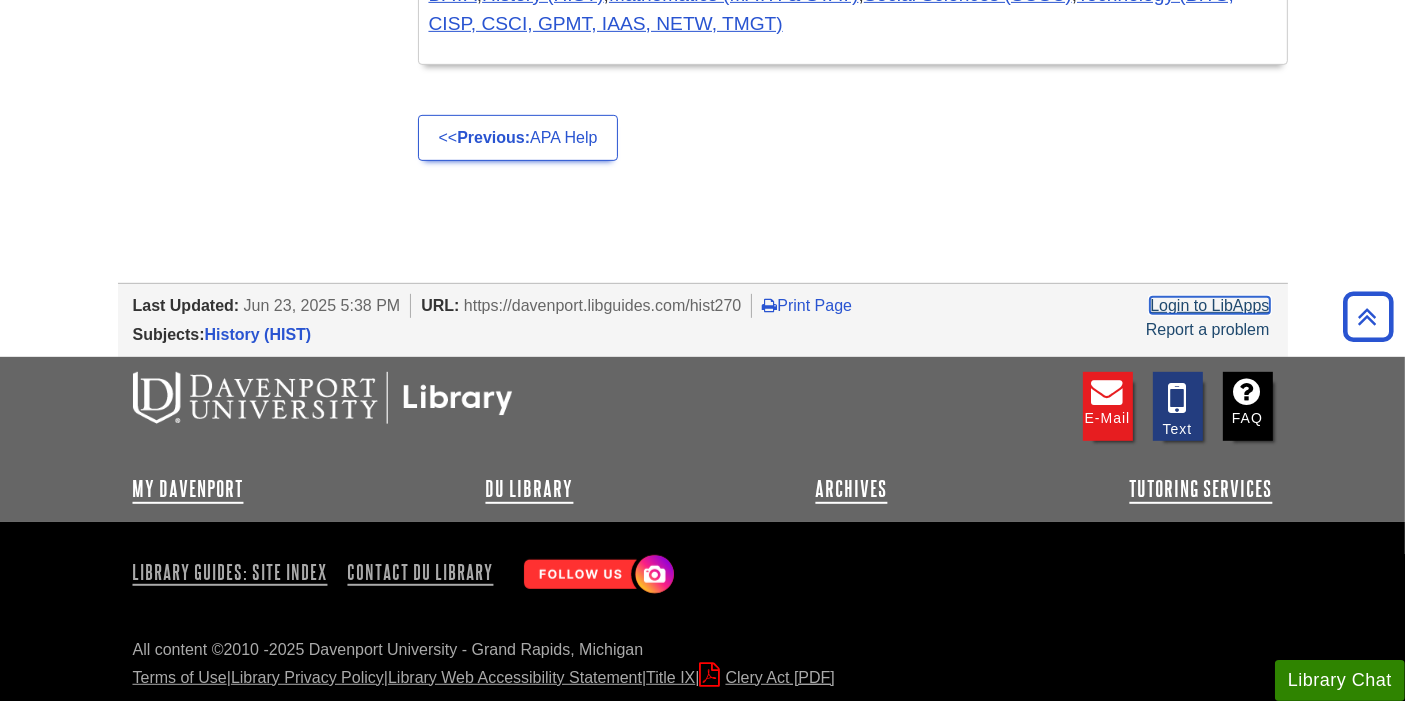 click on "Login to LibApps" at bounding box center [1209, 305] 